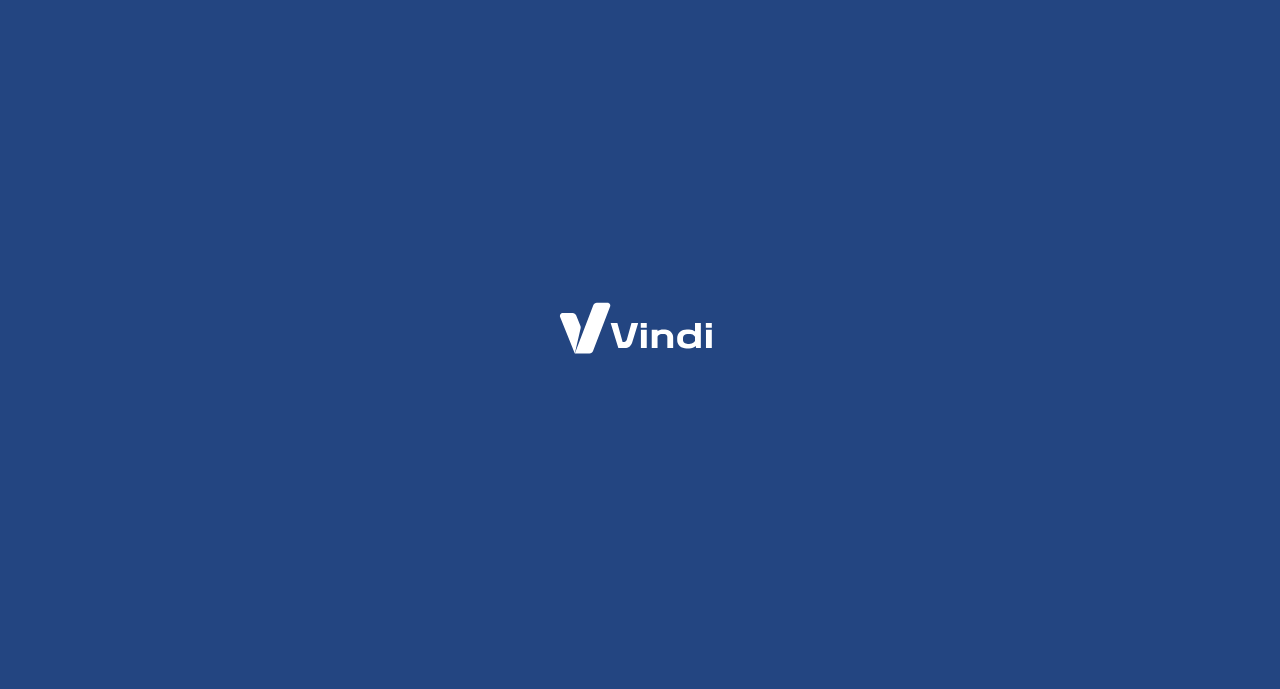 scroll, scrollTop: 0, scrollLeft: 0, axis: both 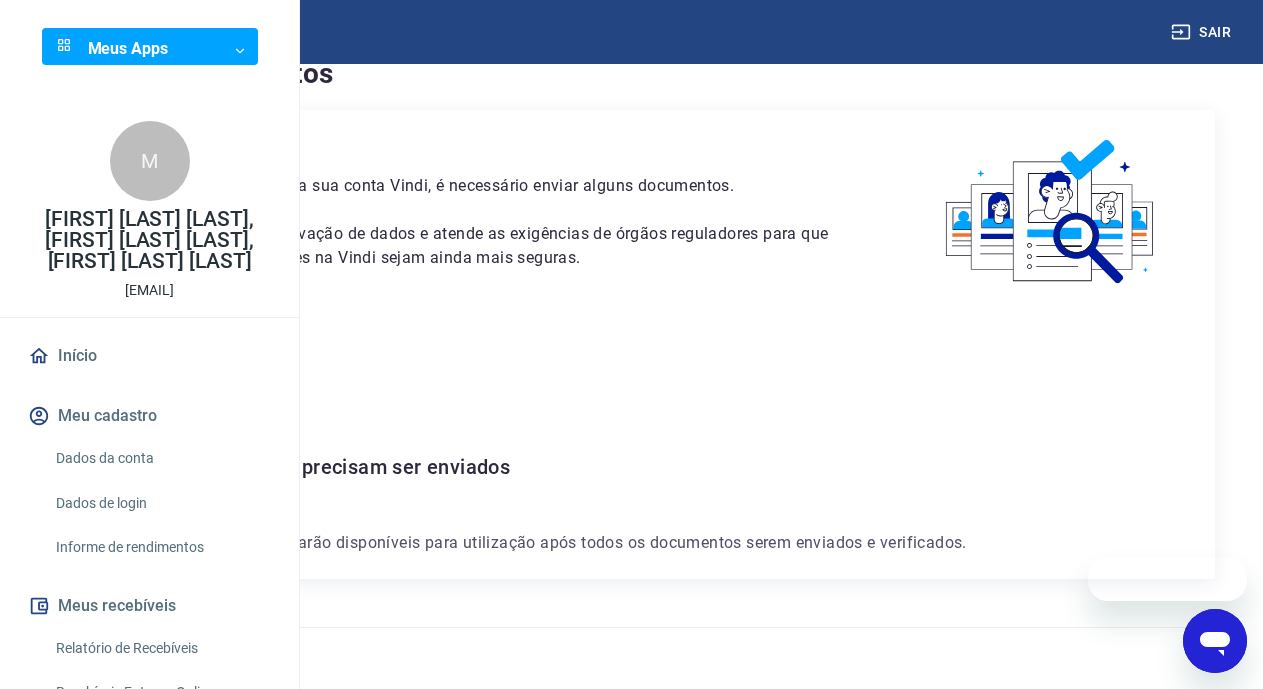 click on "Não há documentos que precisam ser enviados" at bounding box center [631, 467] 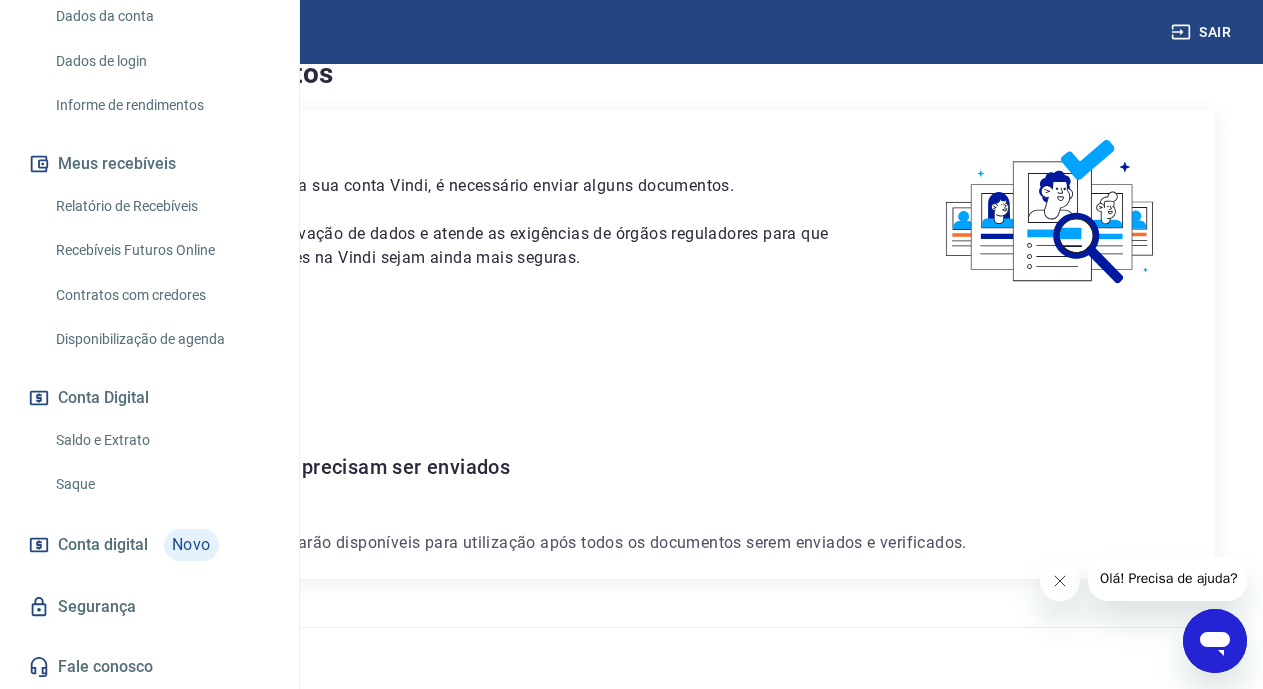 scroll, scrollTop: 0, scrollLeft: 0, axis: both 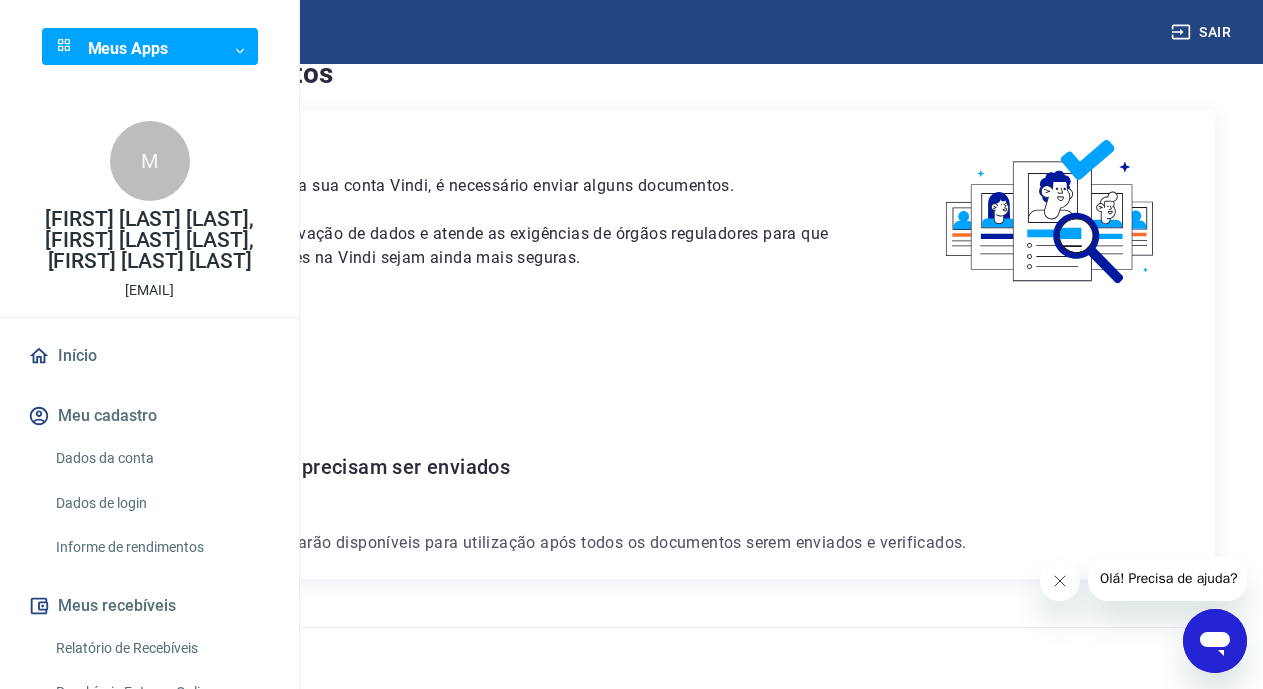 click on "Dados da conta" at bounding box center (161, 458) 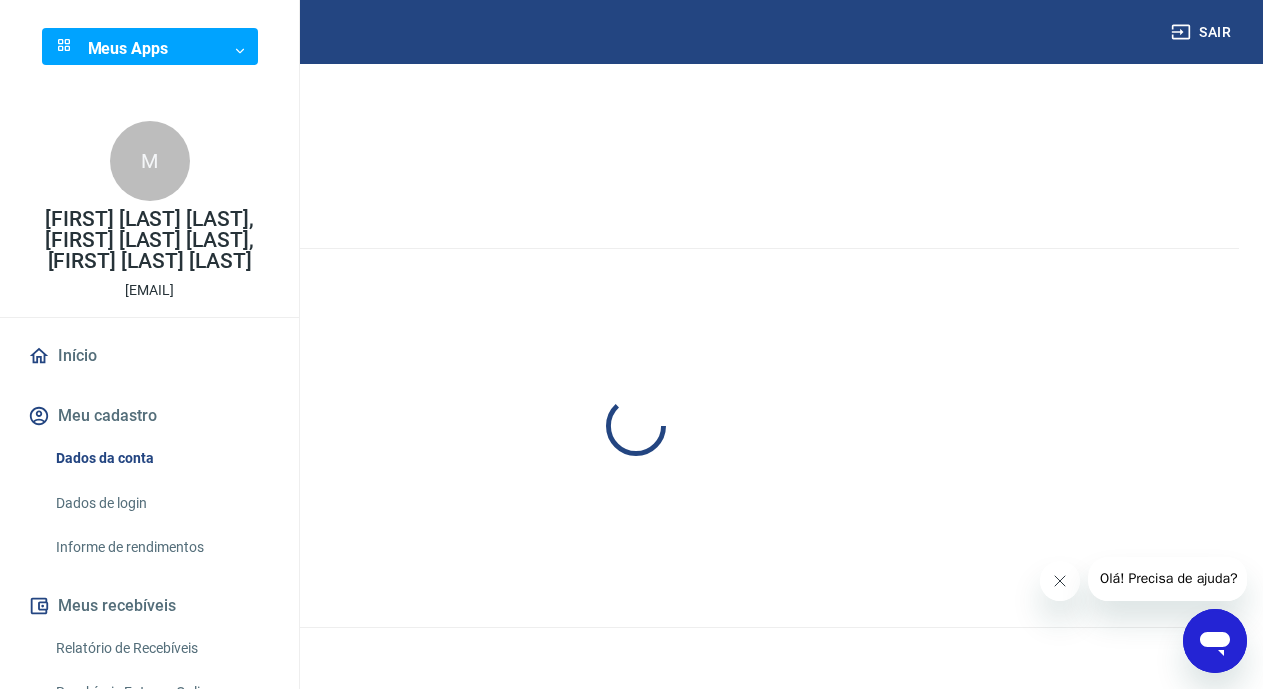 scroll, scrollTop: 0, scrollLeft: 0, axis: both 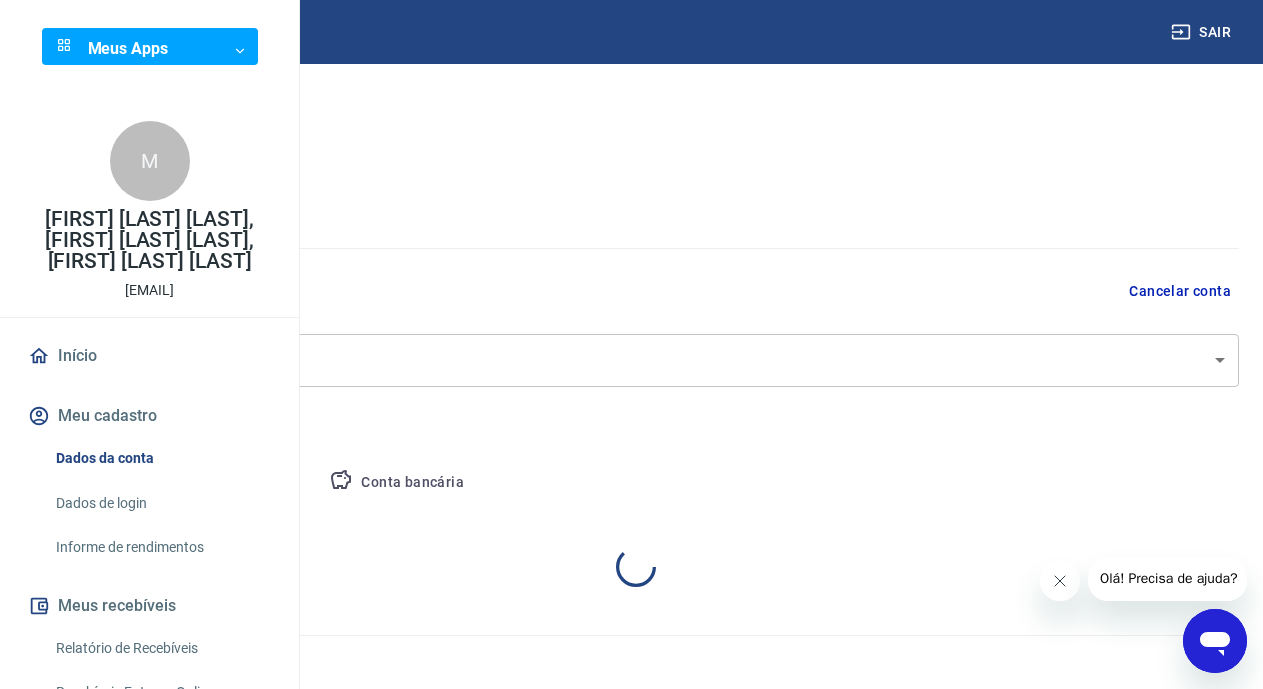 select on "SC" 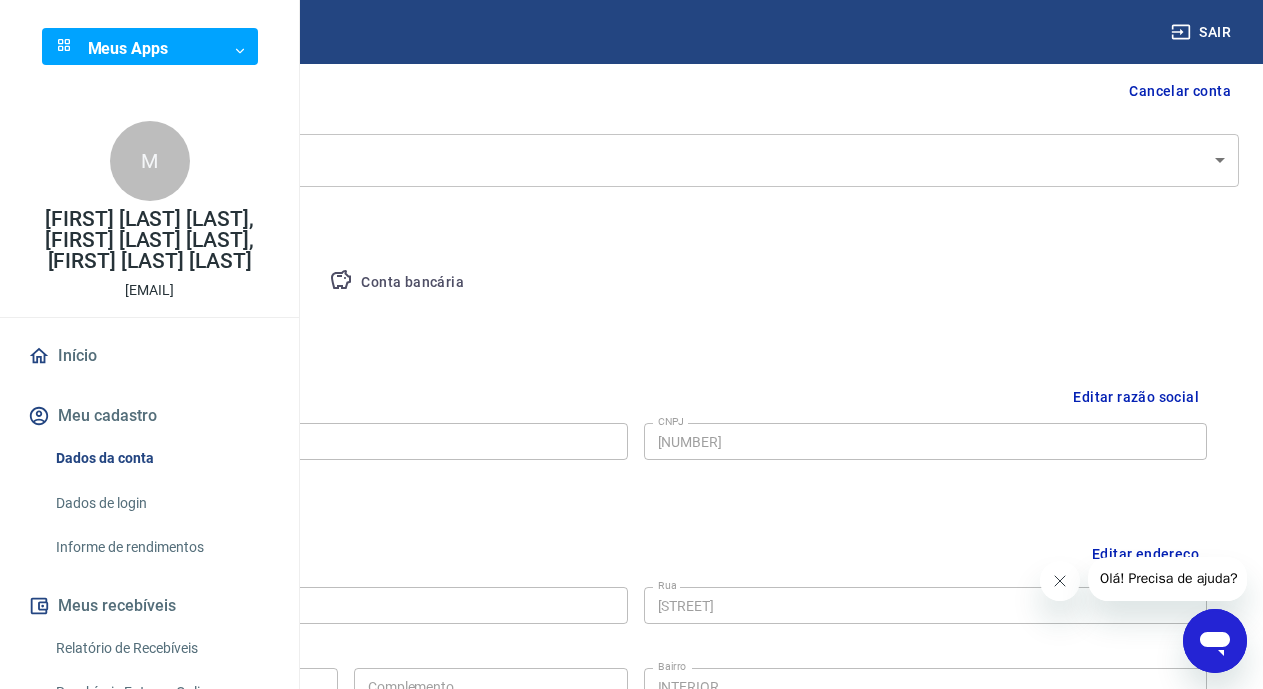 scroll, scrollTop: 300, scrollLeft: 0, axis: vertical 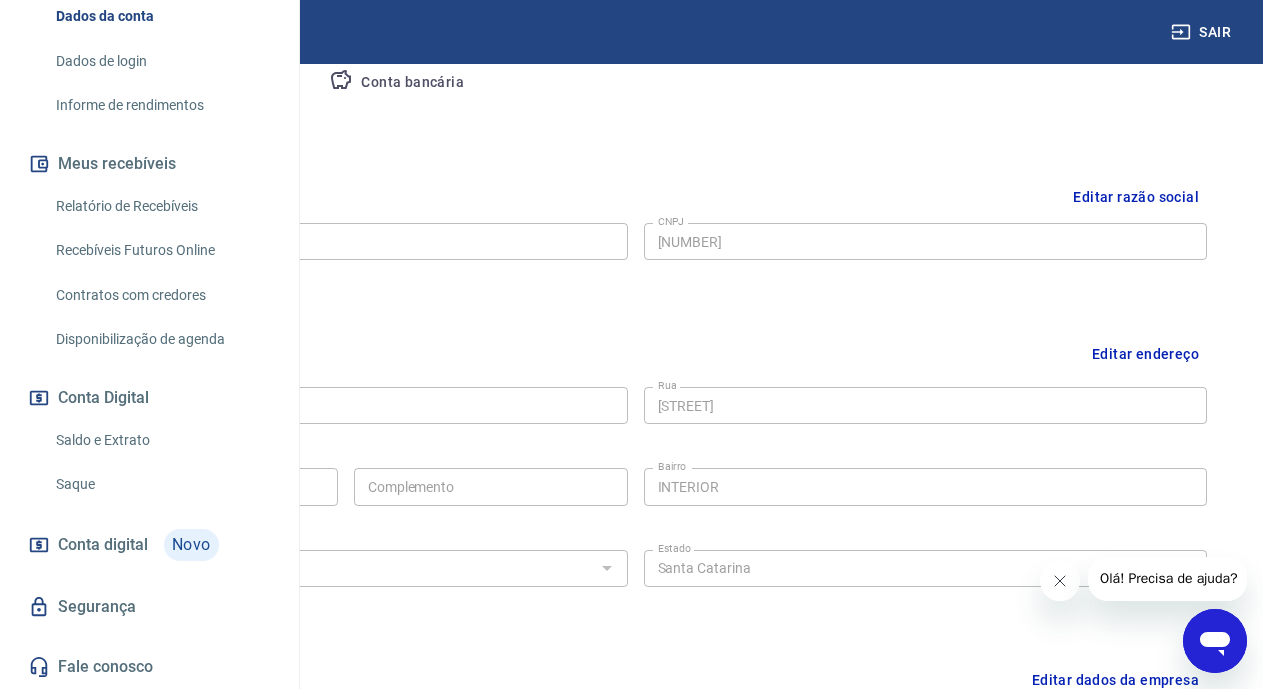 click on "Conta digital" at bounding box center [103, 545] 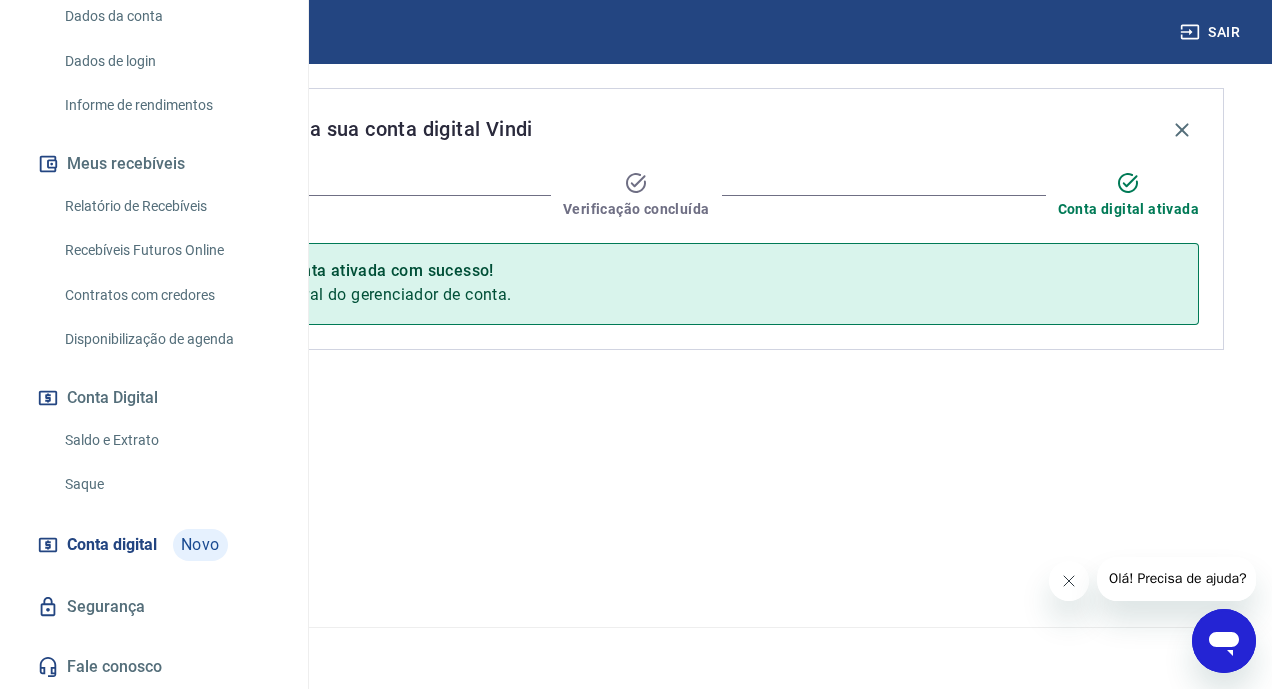 scroll, scrollTop: 0, scrollLeft: 0, axis: both 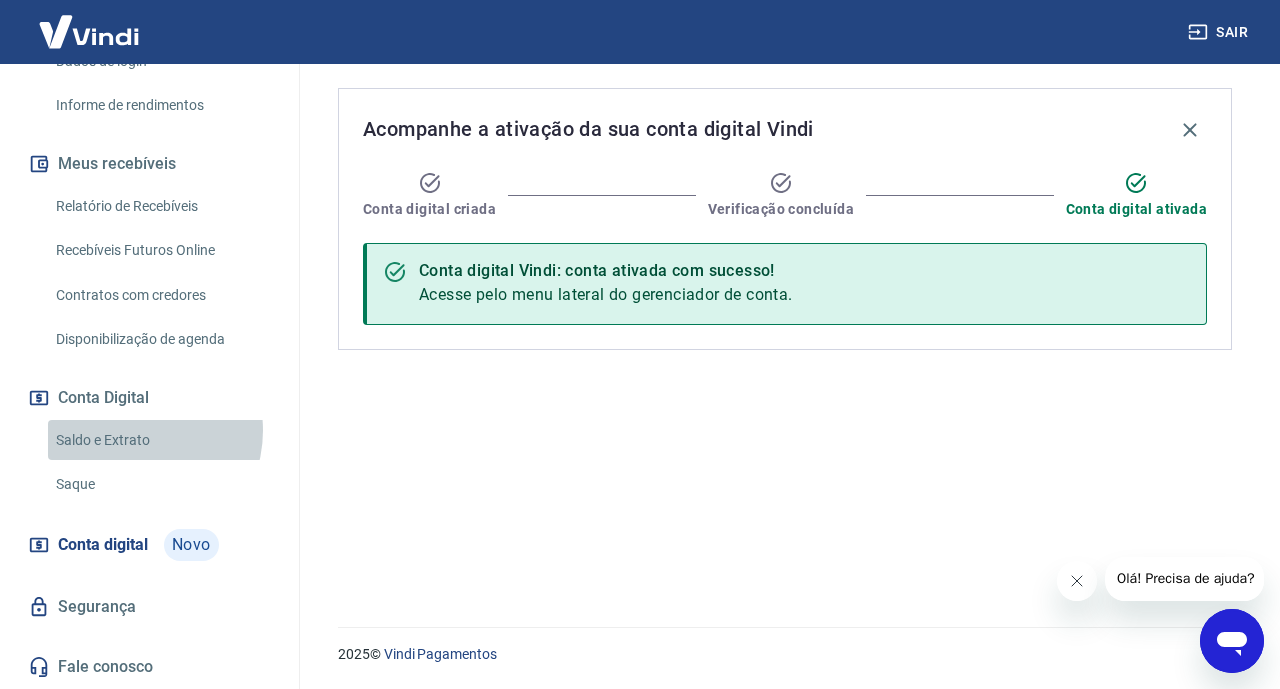click on "Saldo e Extrato" at bounding box center [161, 440] 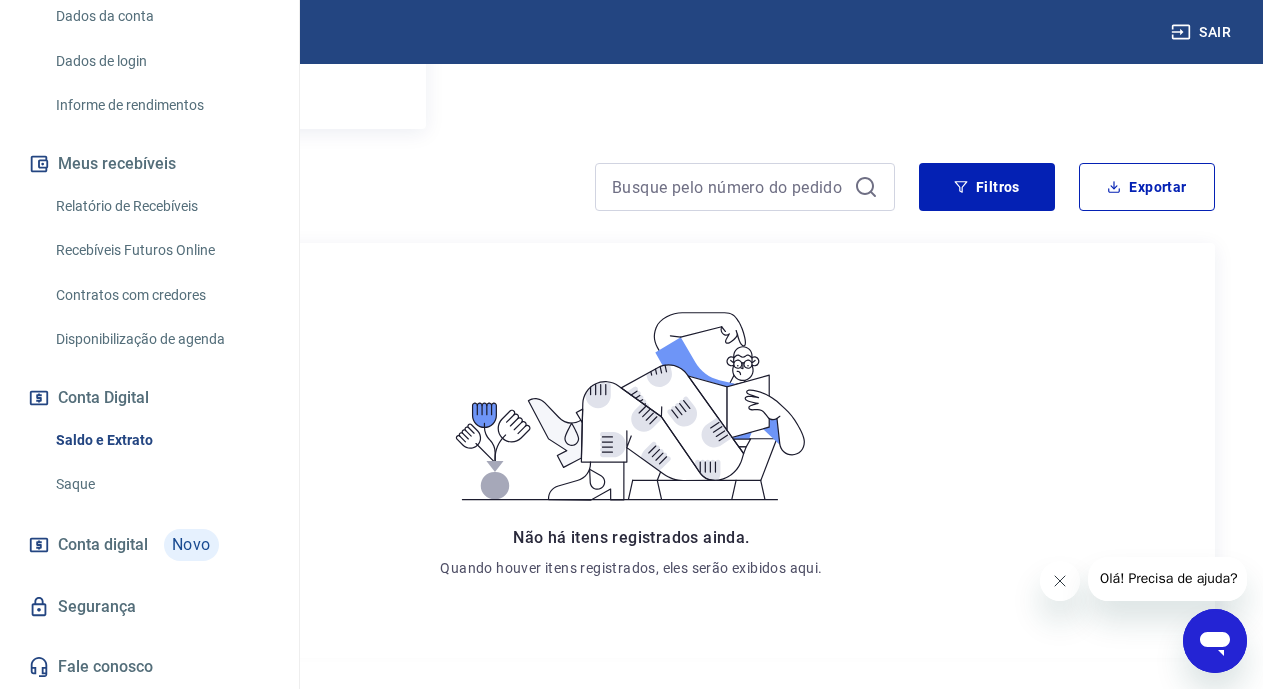 scroll, scrollTop: 380, scrollLeft: 0, axis: vertical 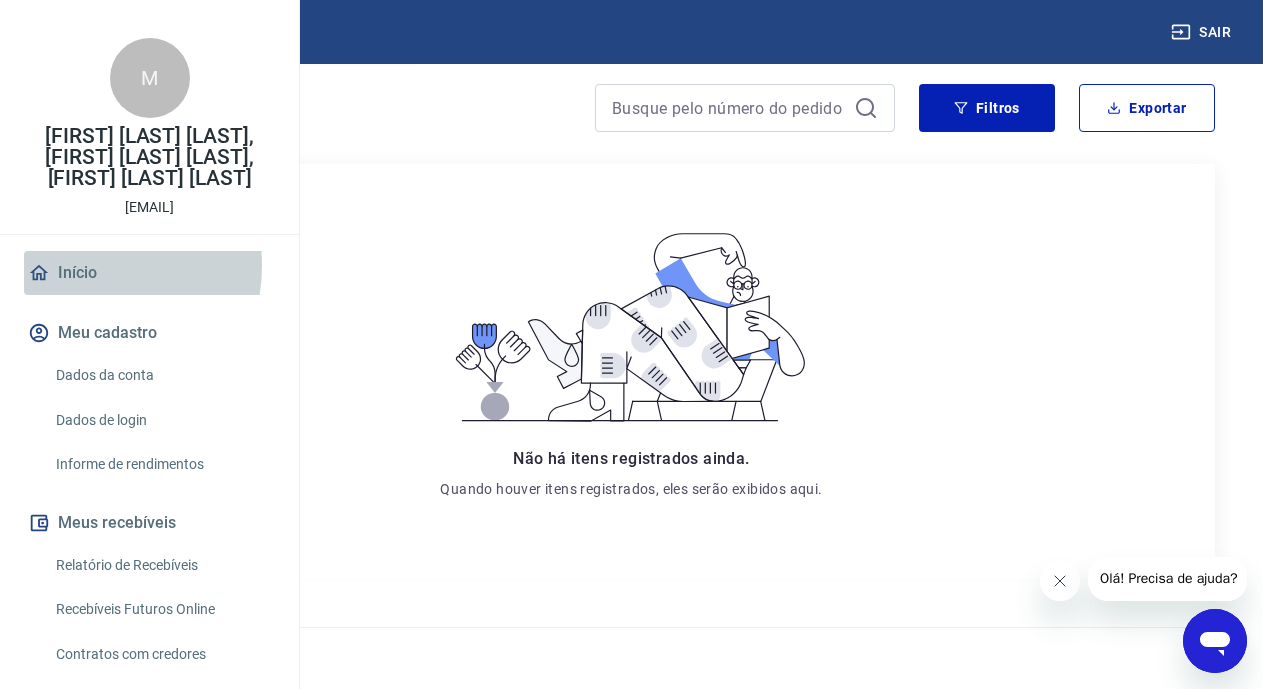 click on "Início" at bounding box center [149, 273] 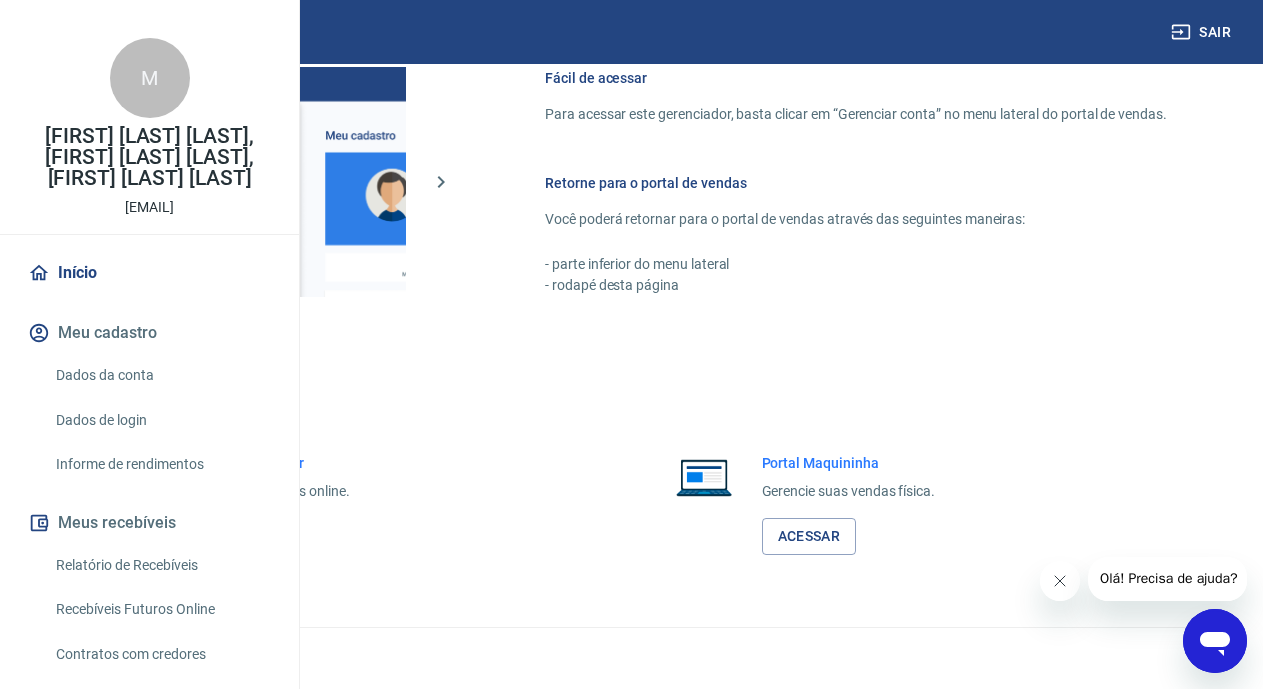 scroll, scrollTop: 952, scrollLeft: 0, axis: vertical 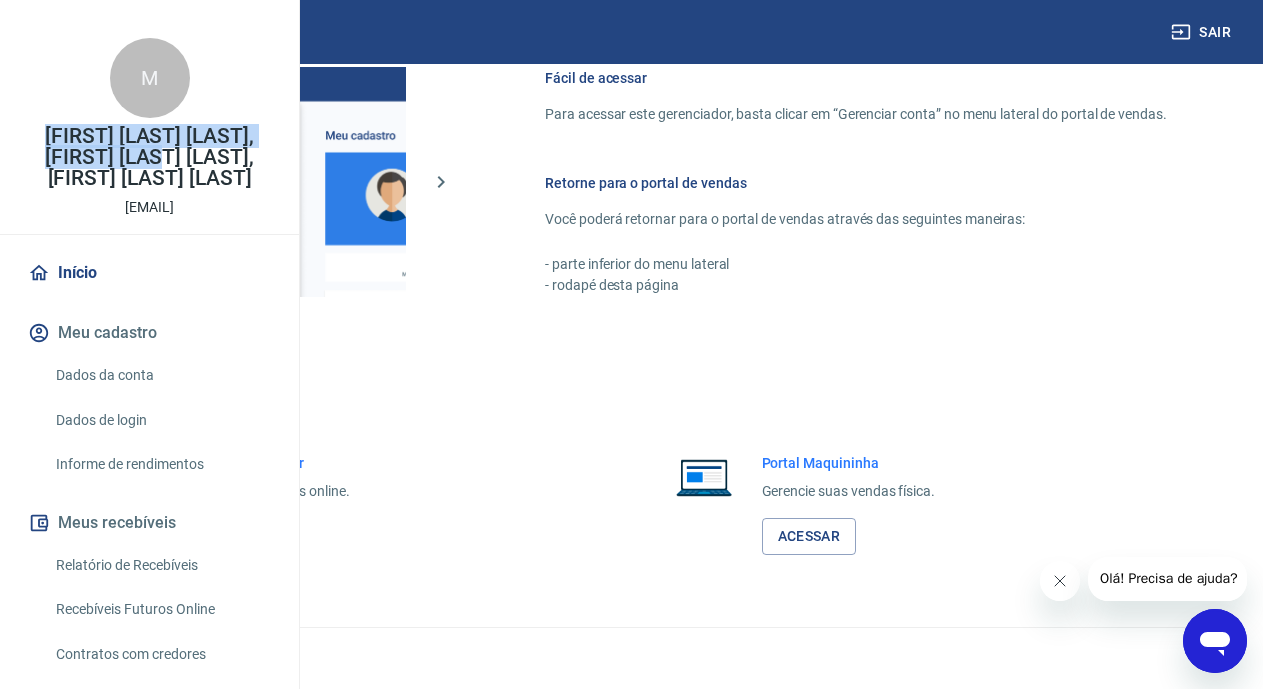 drag, startPoint x: 42, startPoint y: 201, endPoint x: 270, endPoint y: 232, distance: 230.09781 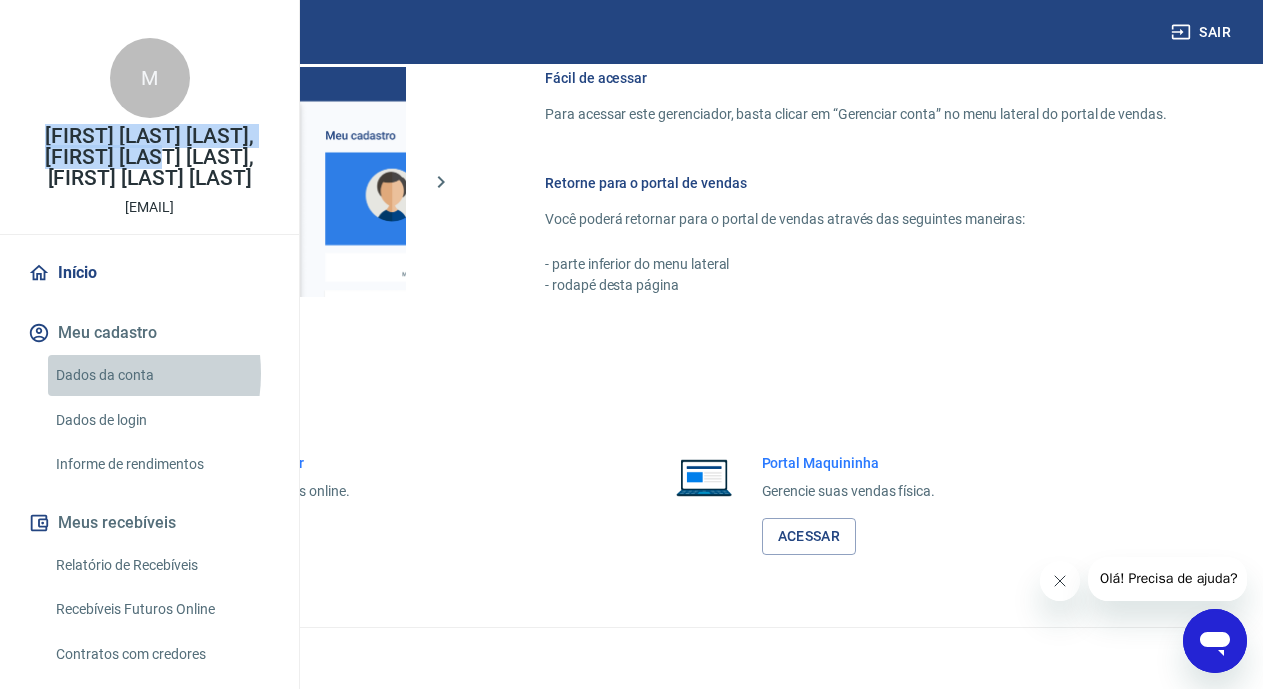click on "Dados da conta" at bounding box center [161, 375] 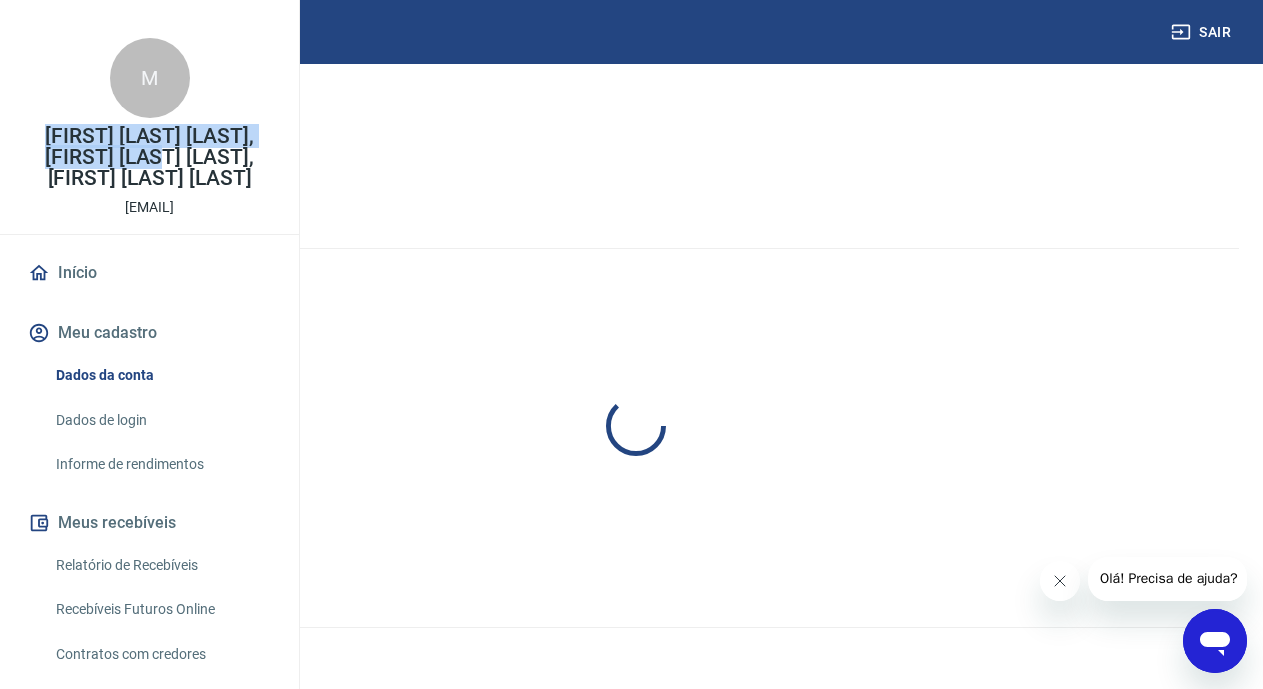 scroll, scrollTop: 0, scrollLeft: 0, axis: both 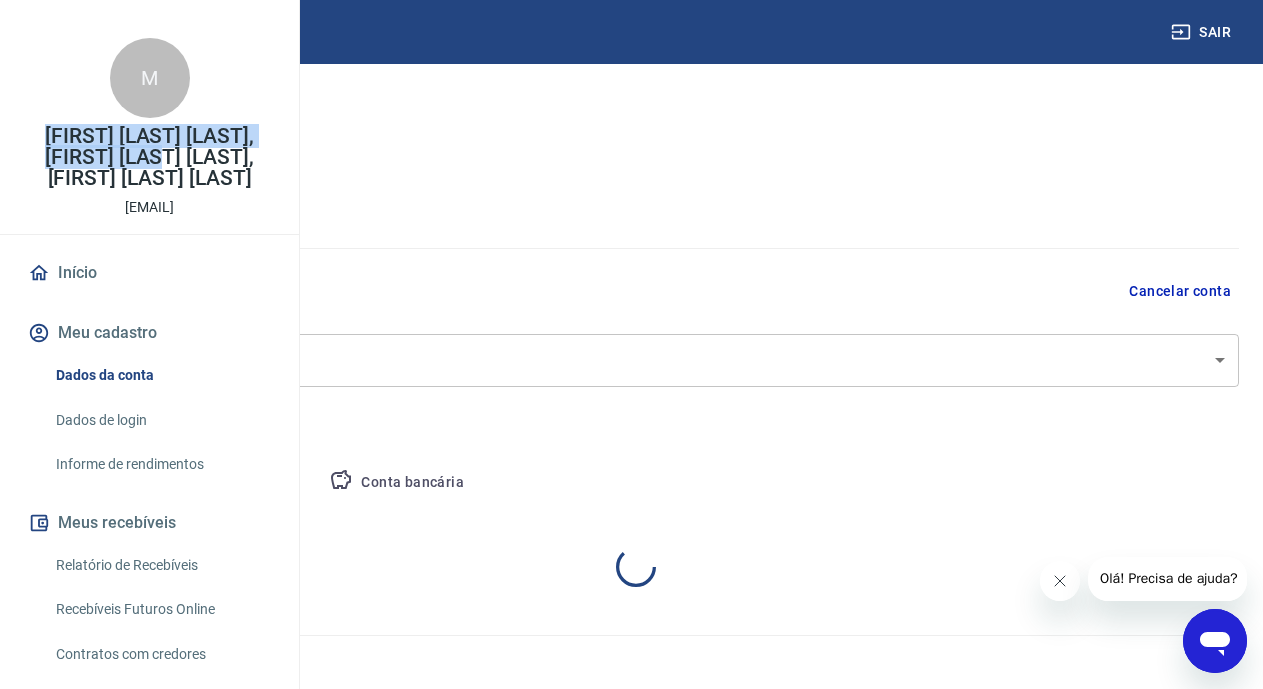 select on "SC" 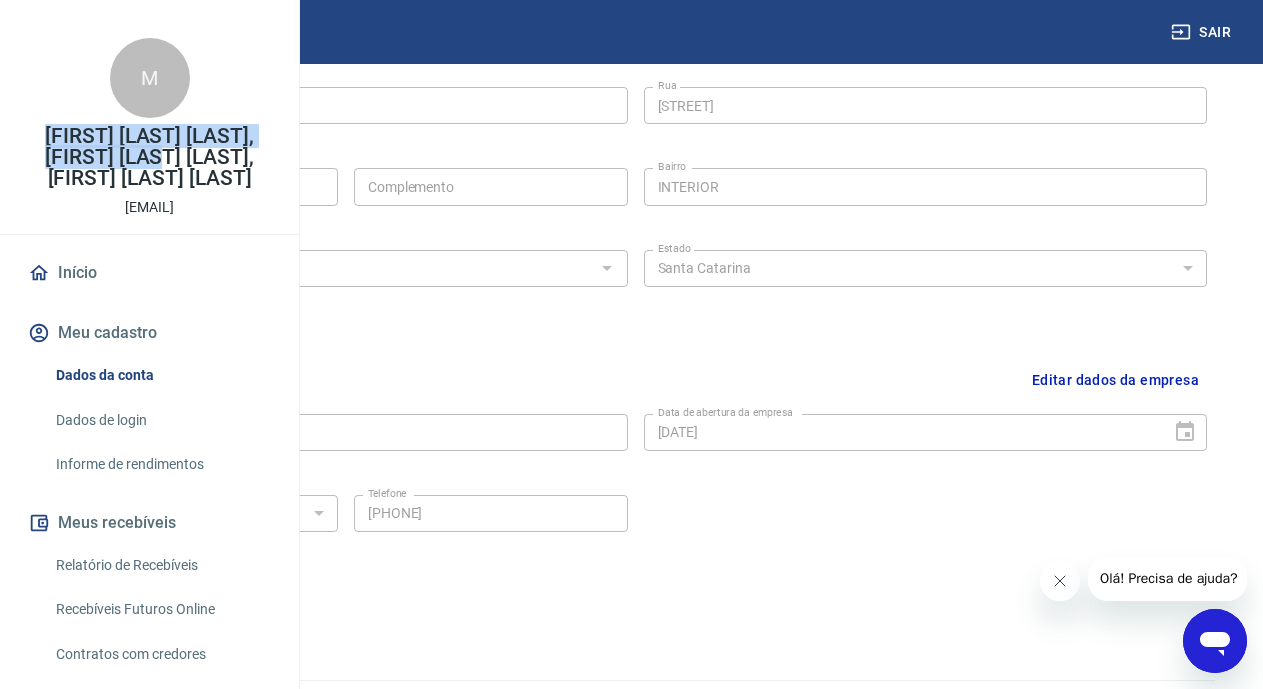 scroll, scrollTop: 753, scrollLeft: 0, axis: vertical 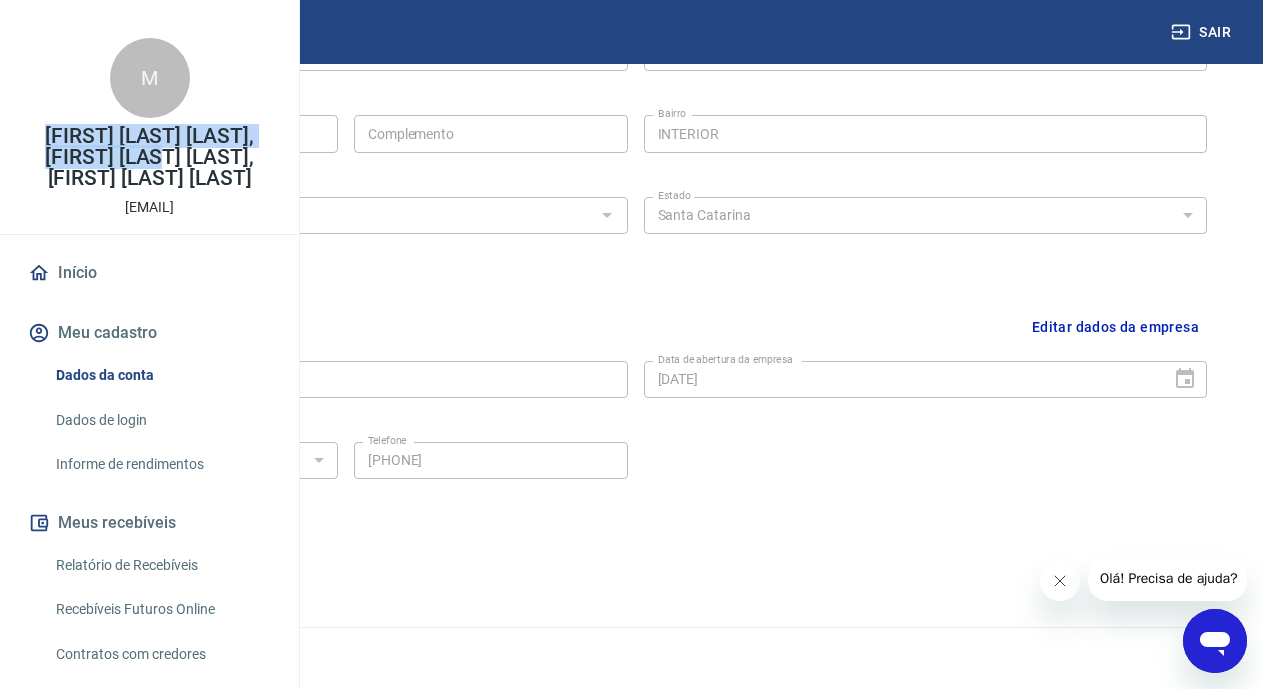 click on "Dados de login" at bounding box center [161, 420] 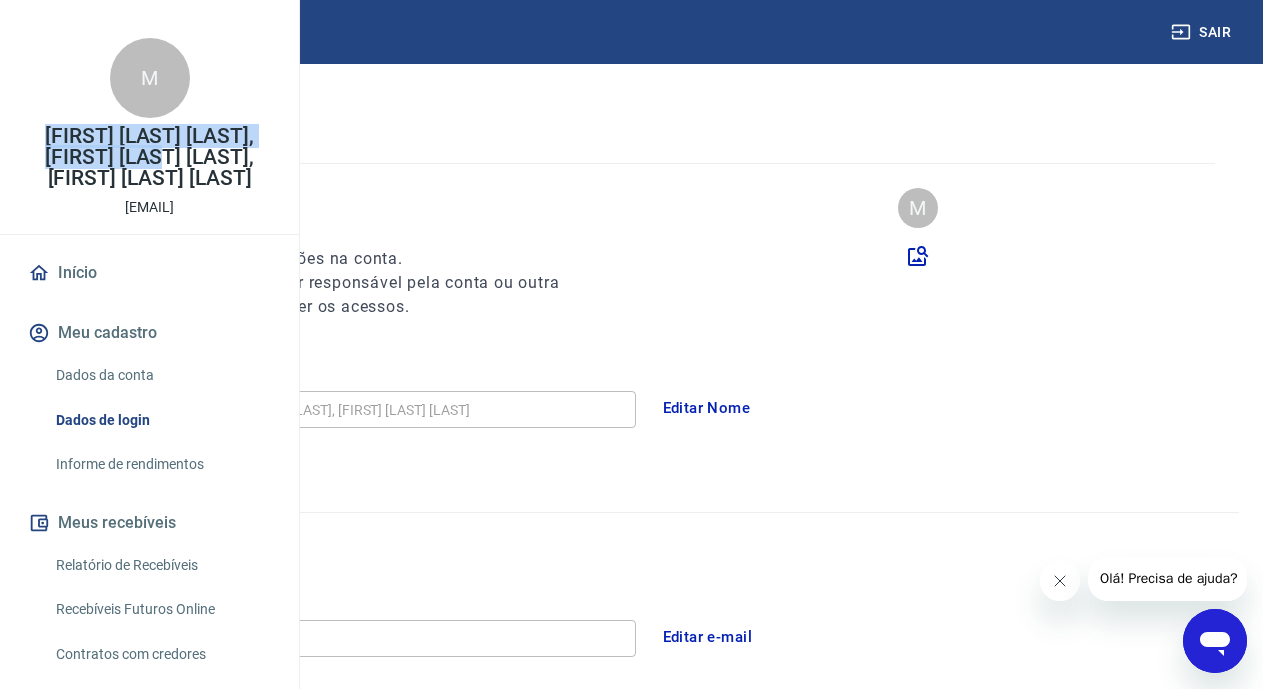 scroll, scrollTop: 0, scrollLeft: 0, axis: both 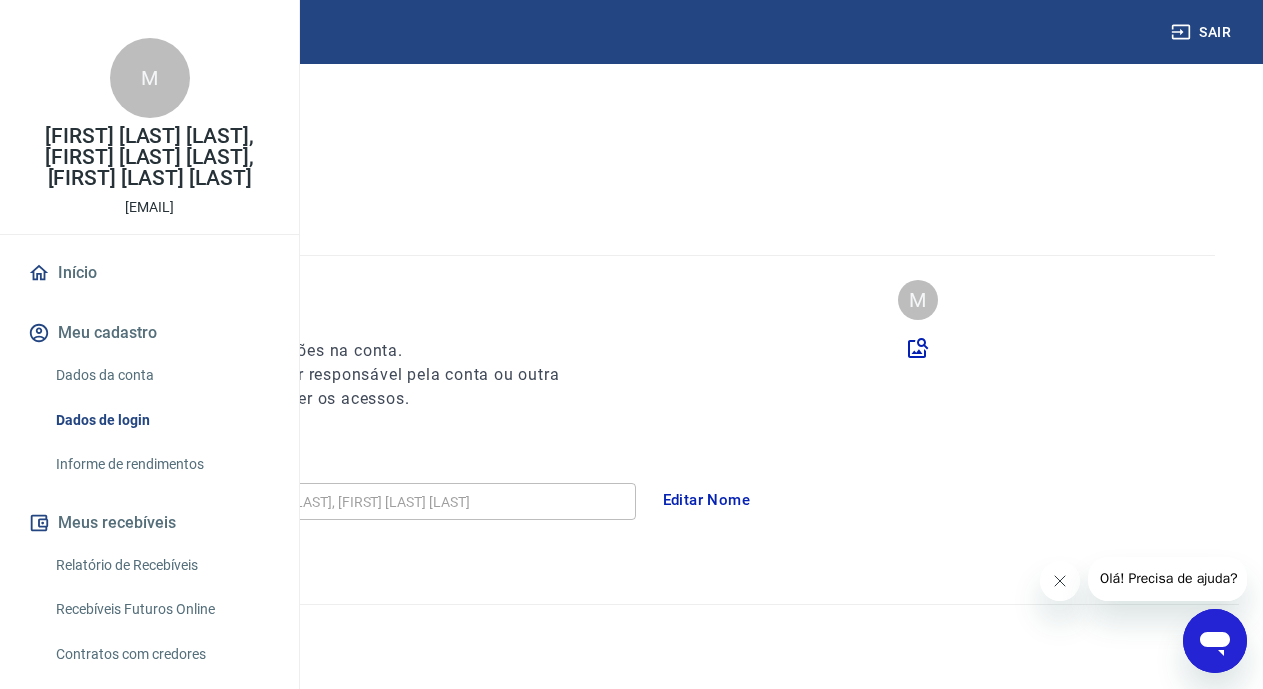 click on "MAURICIO LUIZ SASSI SPEROTTO, MARTA PARENTI SPEROTTO, DEBORAH MARIA DOS SANTOS" at bounding box center (342, 501) 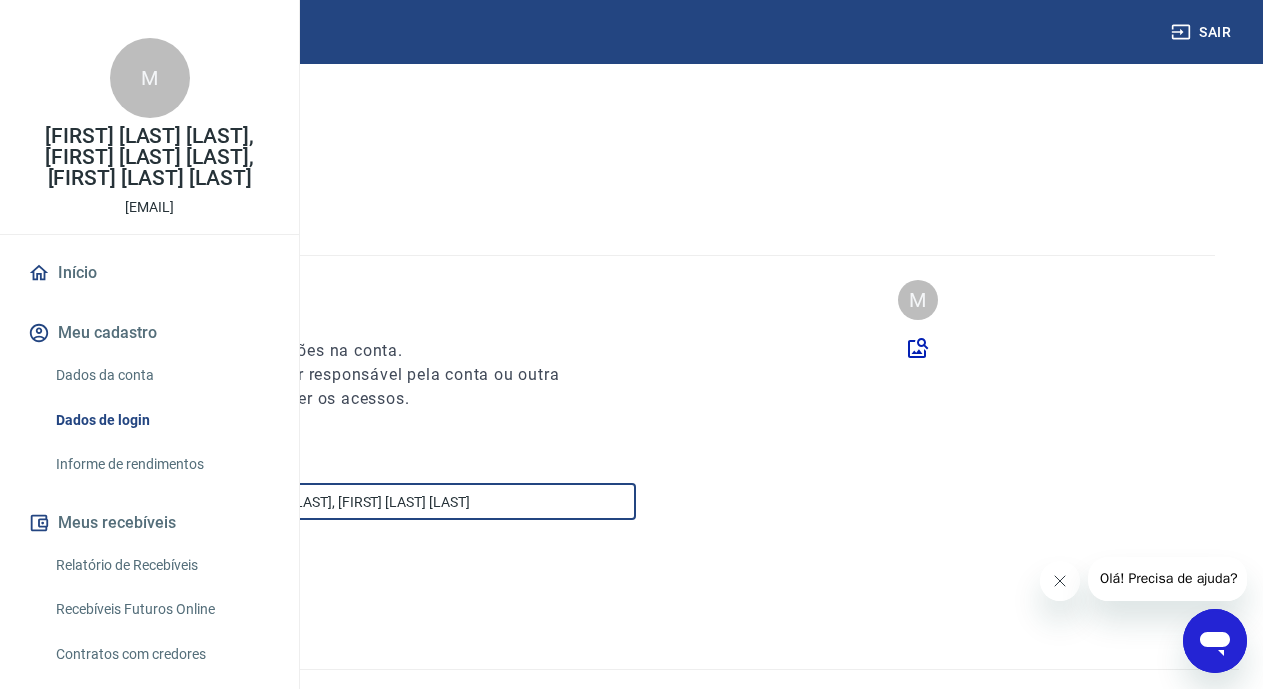 click on "MAURICIO LUIZ SASSI SPEROTTO, MARTA PARENTI SPEROTTO, DEBORAH MARIA DOS SANTOS" at bounding box center [342, 501] 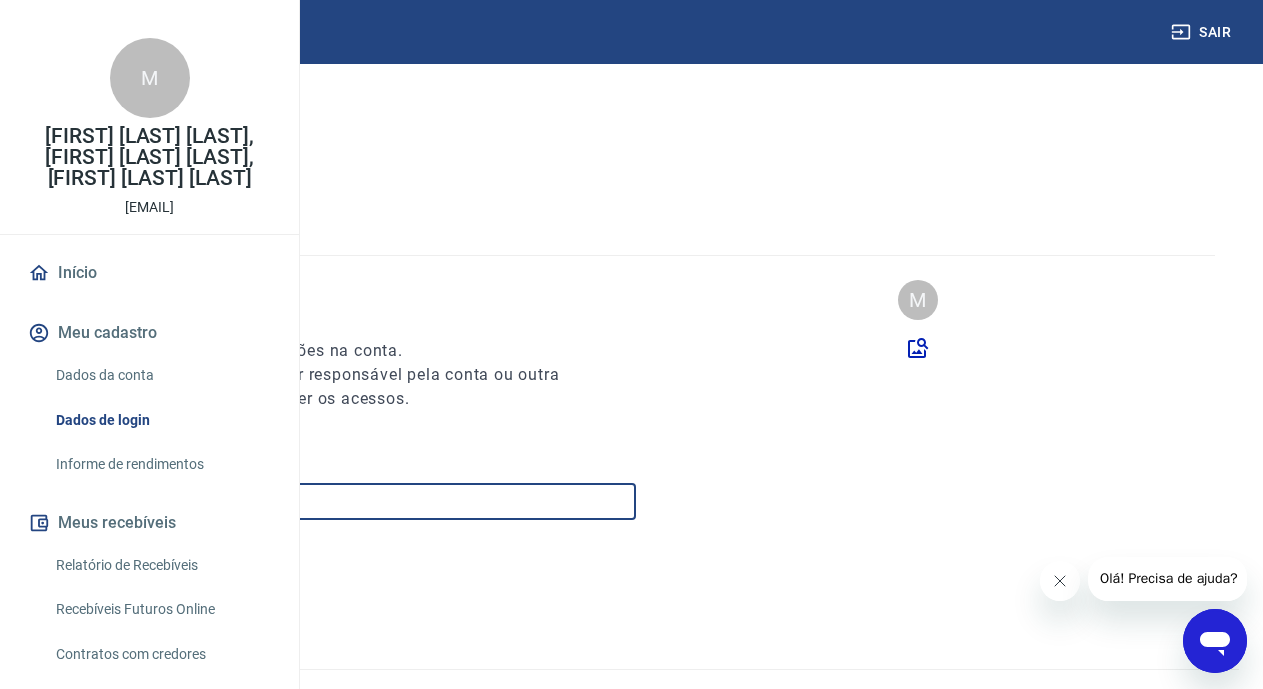 scroll, scrollTop: 0, scrollLeft: 0, axis: both 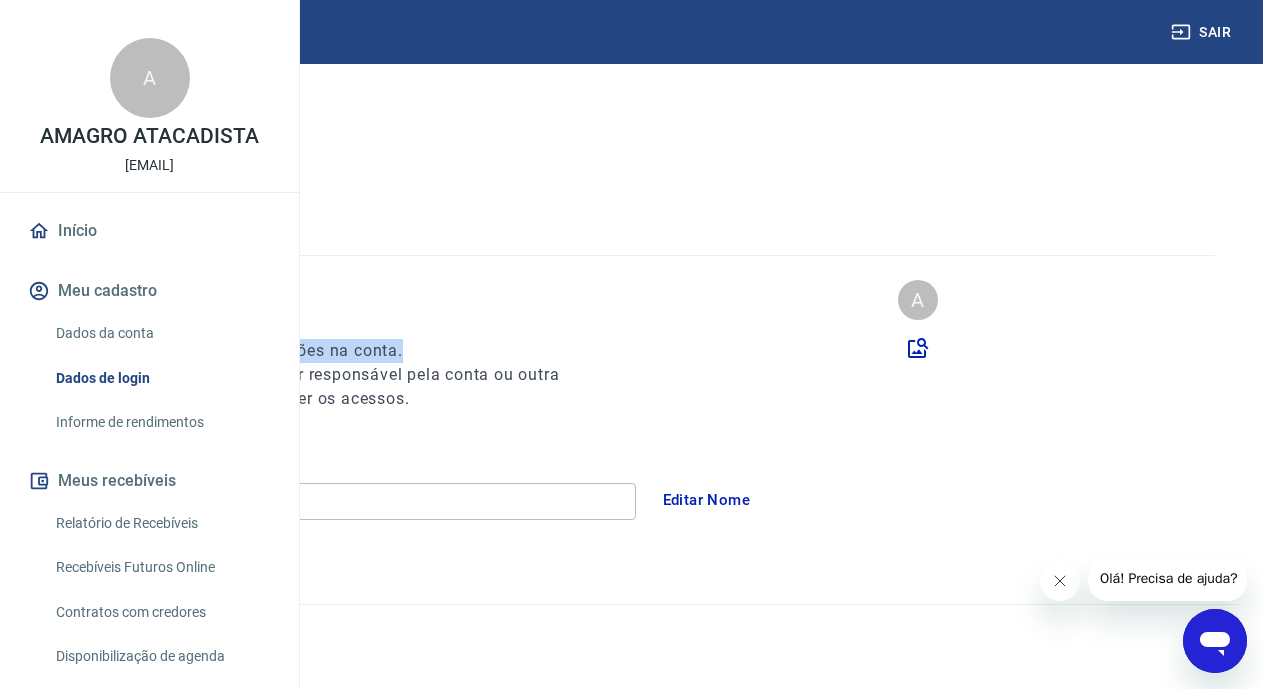 drag, startPoint x: 355, startPoint y: 343, endPoint x: 773, endPoint y: 343, distance: 418 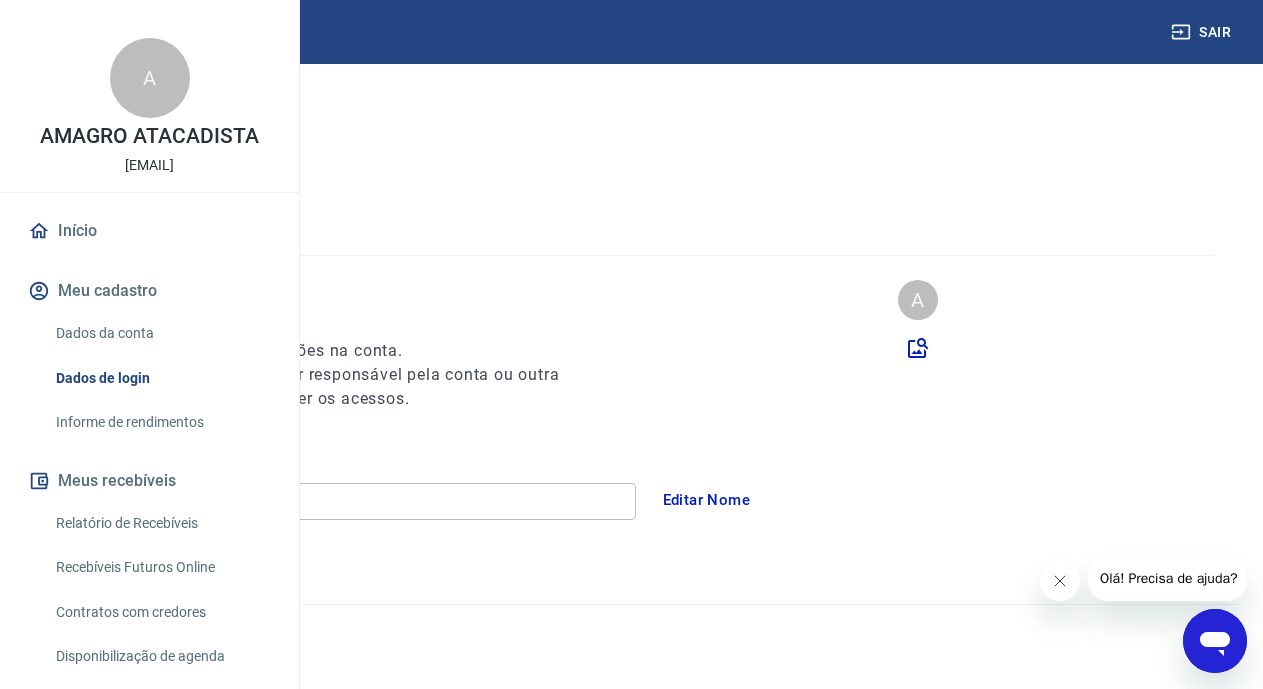 click on "AMAGRO ATACADISTA" at bounding box center (342, 501) 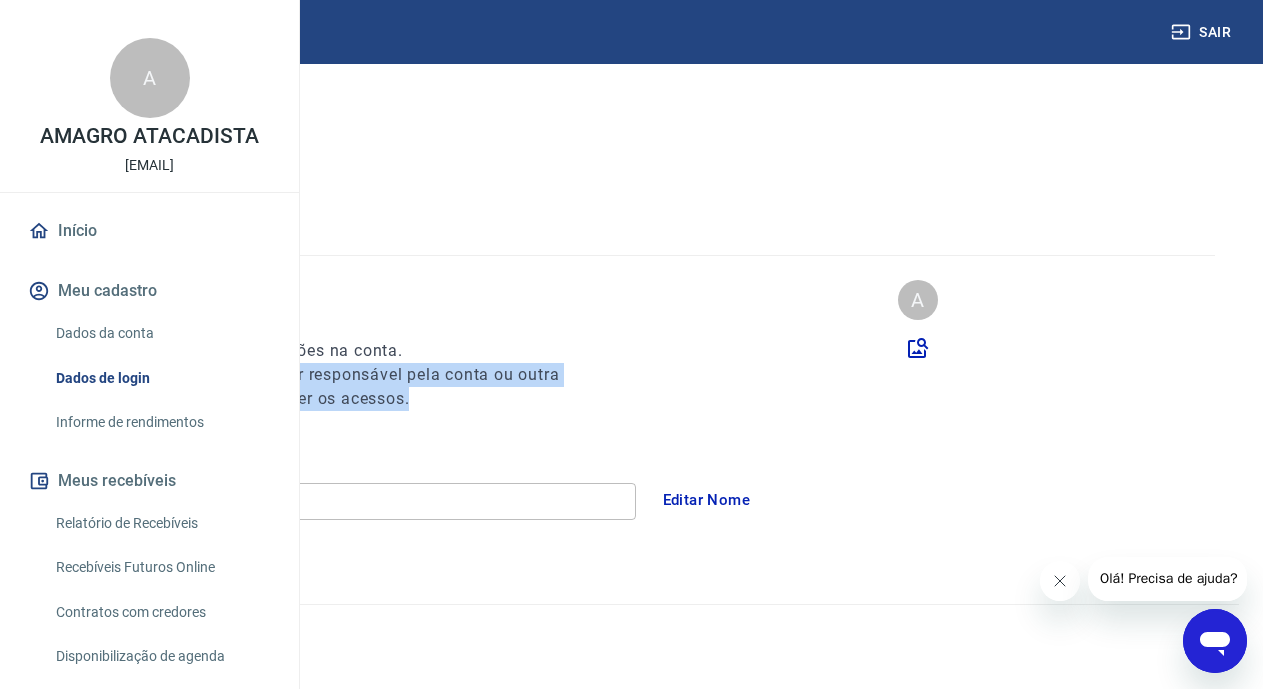 drag, startPoint x: 355, startPoint y: 372, endPoint x: 751, endPoint y: 392, distance: 396.50473 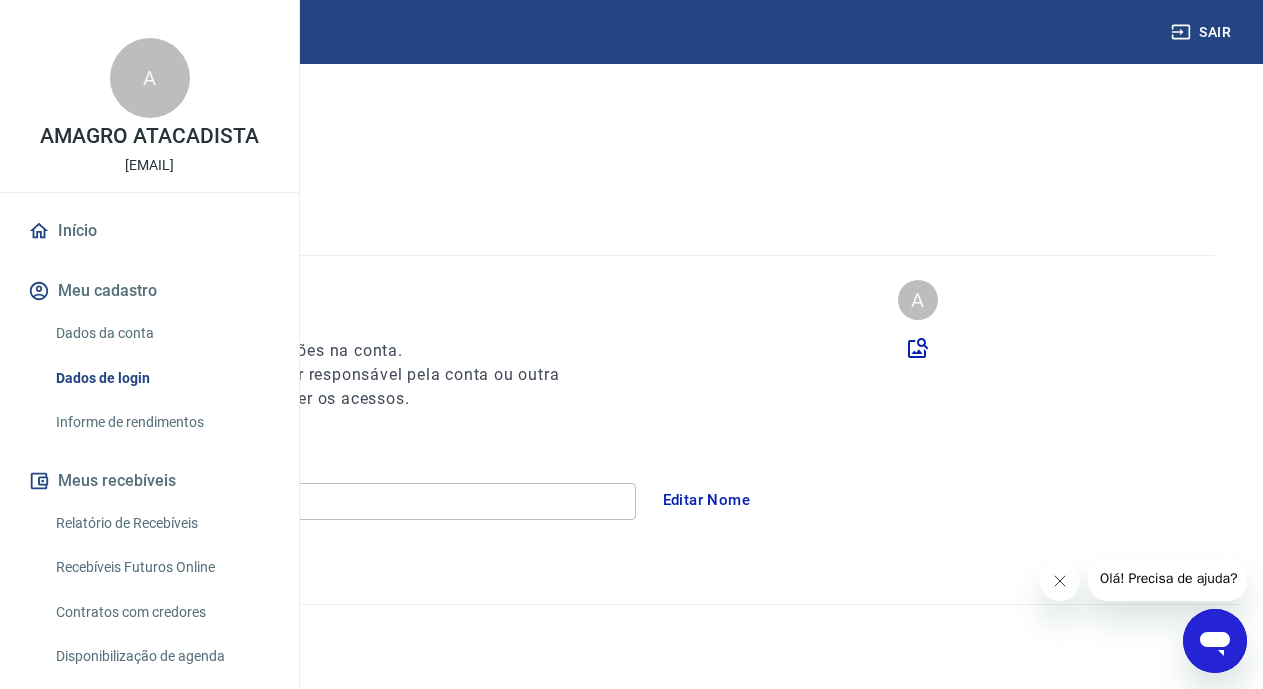click on "Nome da pessoa usuária Quem acessa e faz movimentações na conta. Pode ser a mesma pessoa titular responsável pela conta ou outra pessoa com permissão para fazer os acessos. A Nome AMAGRO ATACADISTA Nome Editar Nome" at bounding box center (631, 442) 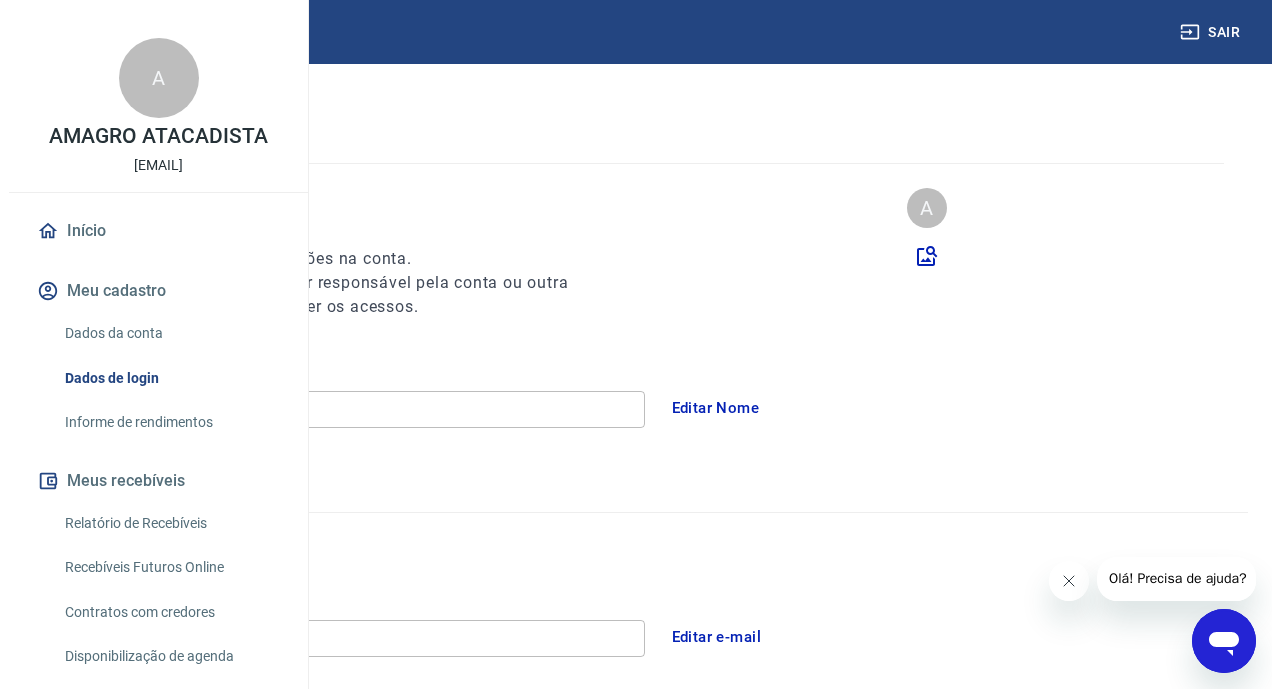 scroll, scrollTop: 0, scrollLeft: 0, axis: both 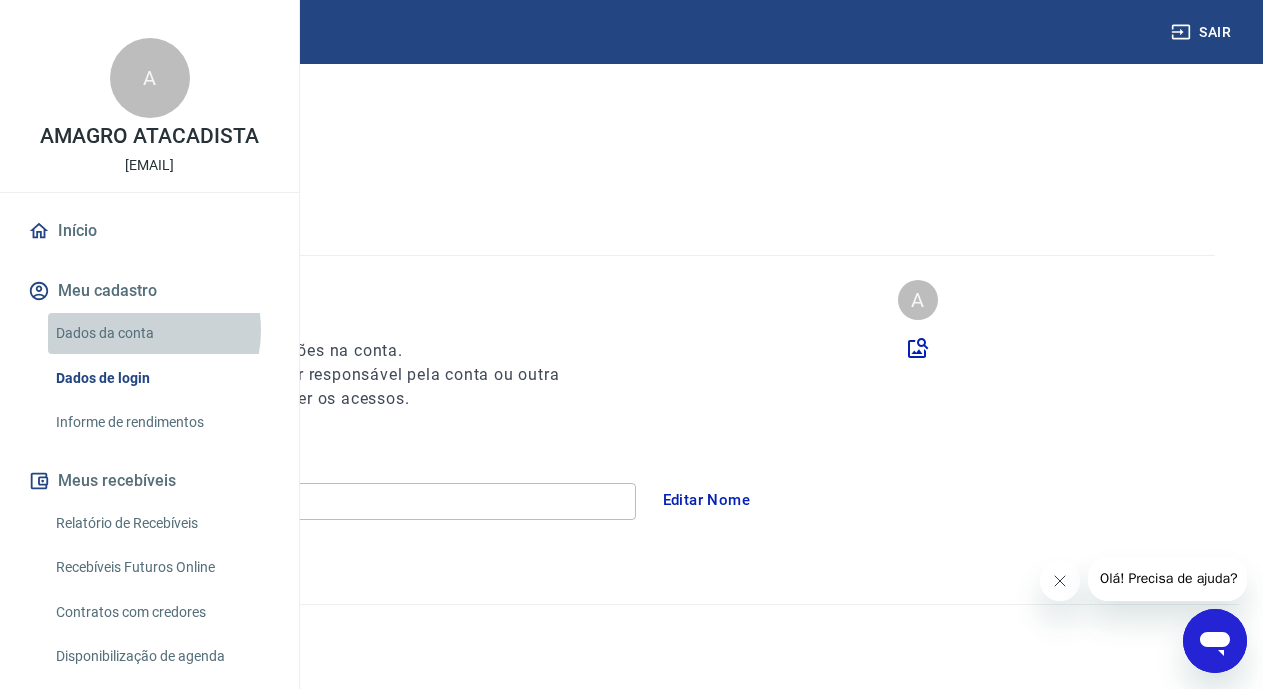 click on "Dados da conta" at bounding box center (161, 333) 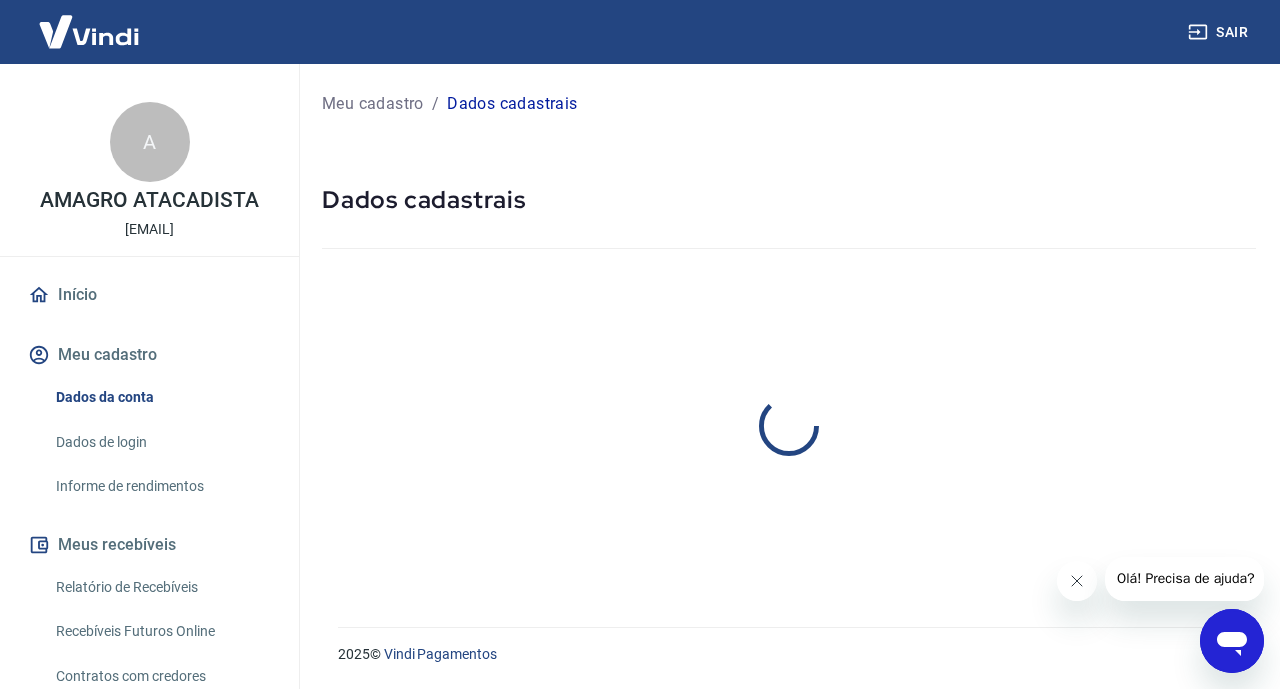 click on "Informe de rendimentos" at bounding box center [161, 486] 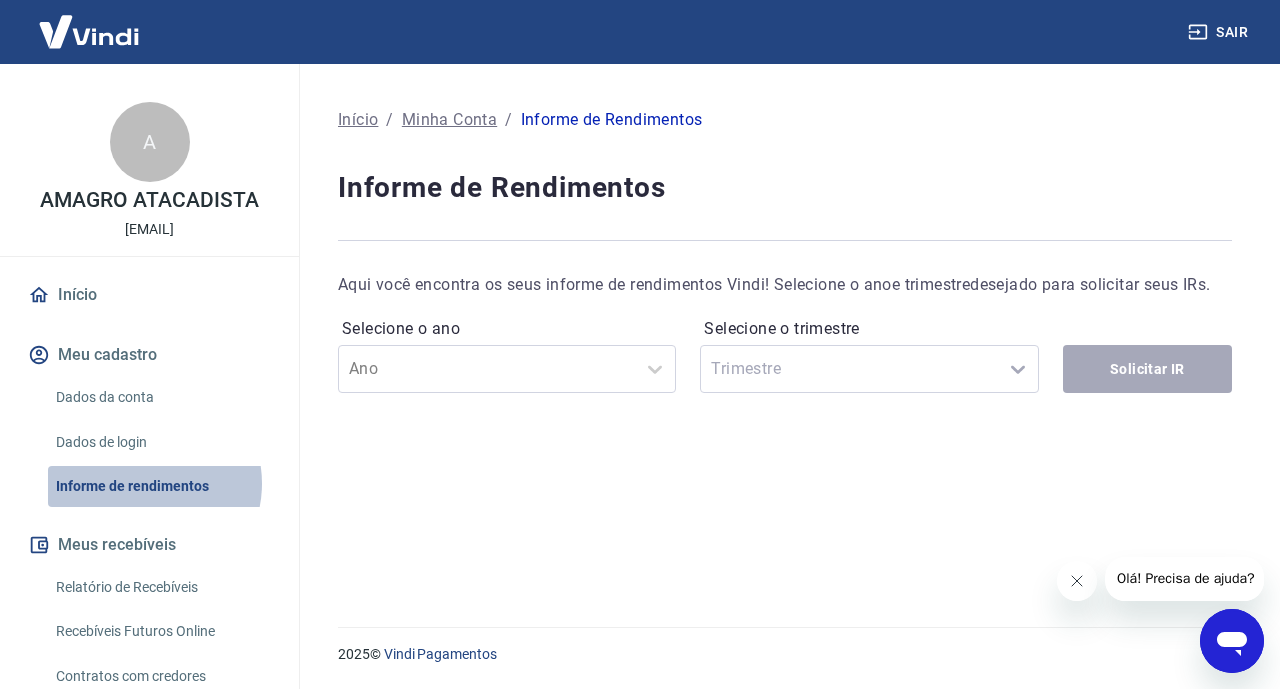 click on "Informe de rendimentos" at bounding box center [161, 486] 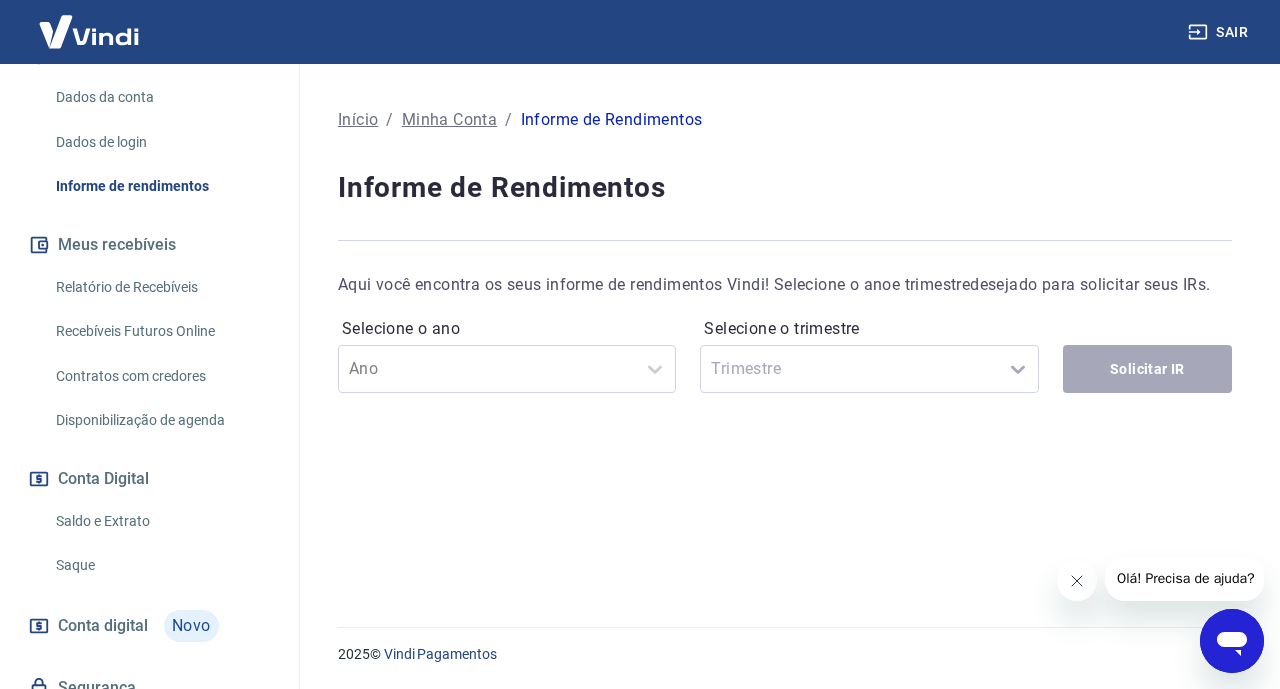 scroll, scrollTop: 464, scrollLeft: 0, axis: vertical 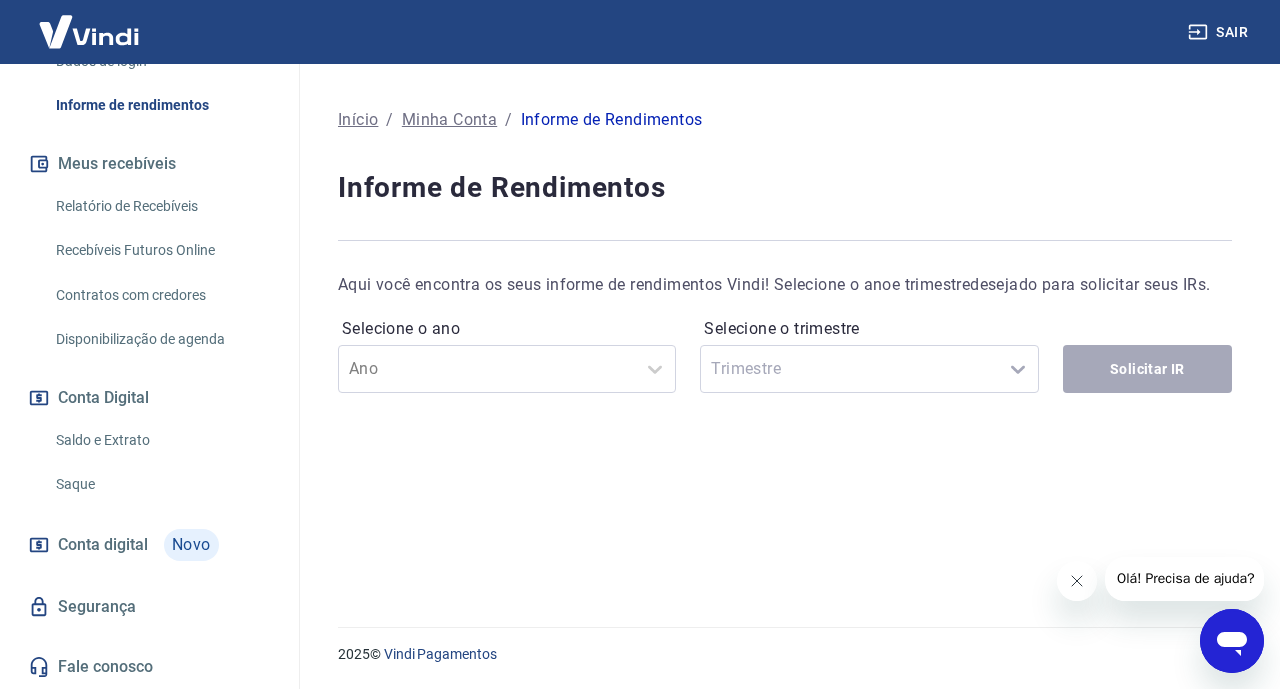 click on "Conta Digital" at bounding box center [149, 398] 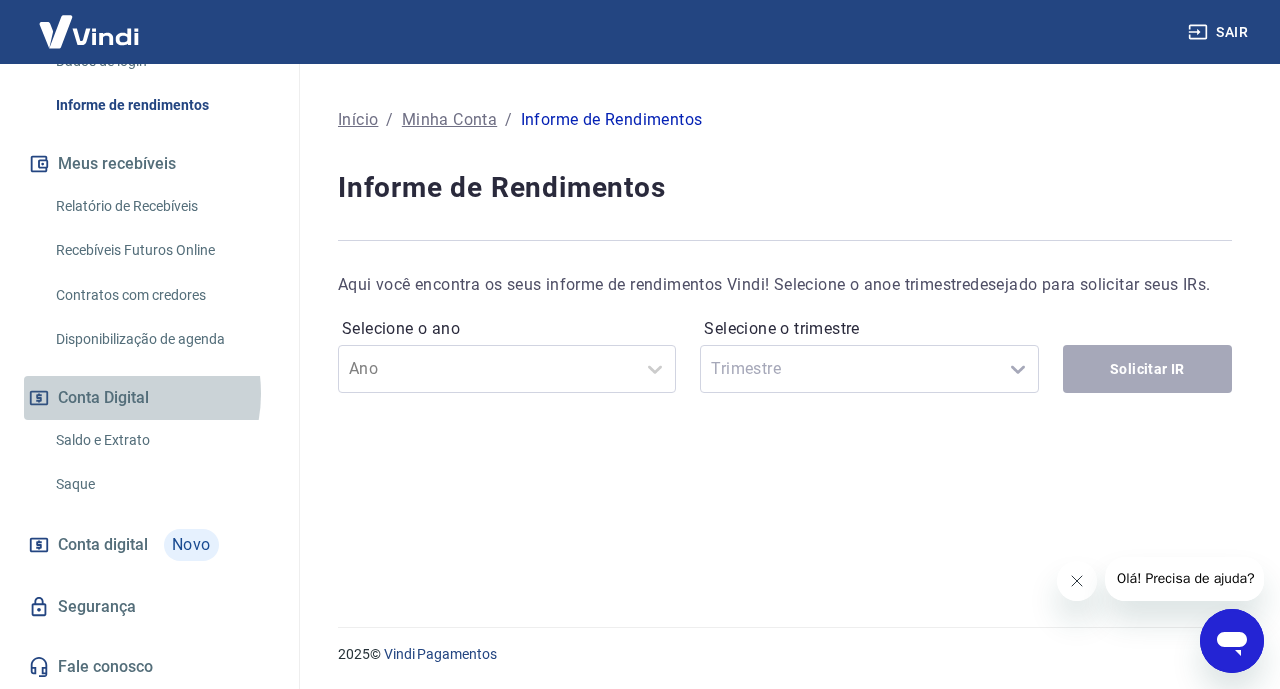 click on "Conta Digital" at bounding box center [149, 398] 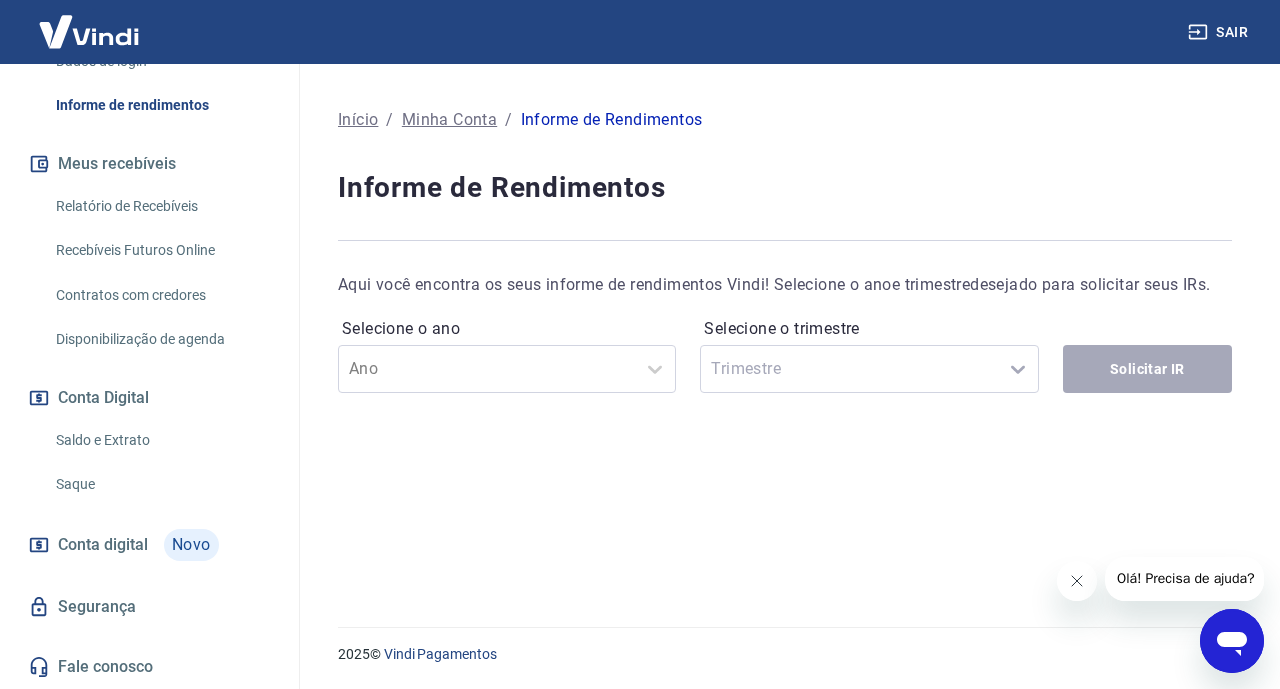 click on "Conta Digital" at bounding box center [149, 398] 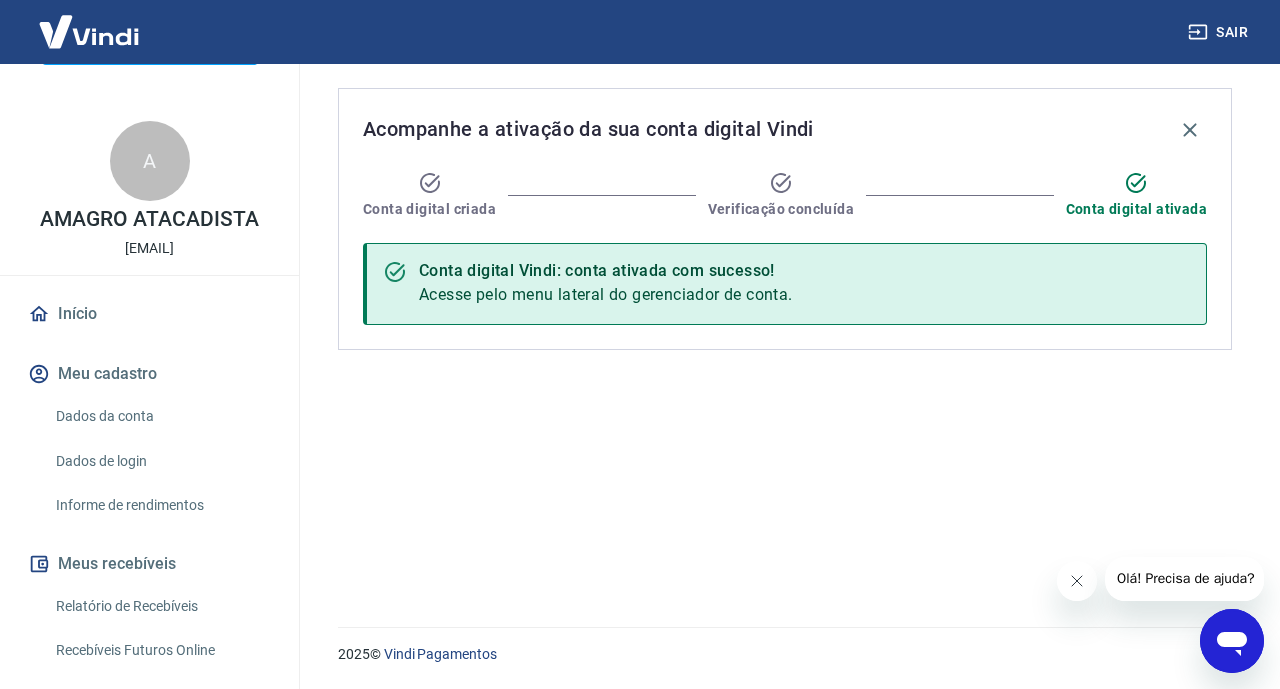 scroll, scrollTop: 0, scrollLeft: 0, axis: both 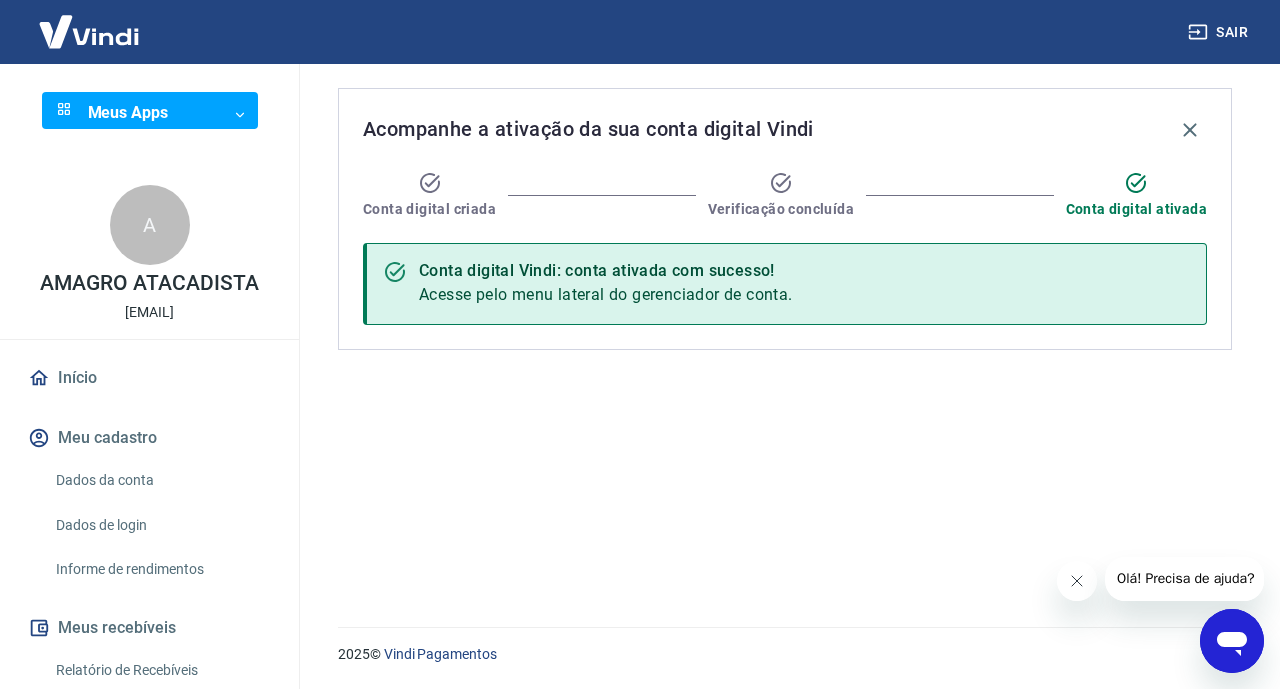 click on "Sair Meus Apps ​ ​ A AMAGRO ATACADISTA souamagro@gmail.com Início Meu cadastro Dados da conta Dados de login Informe de rendimentos Meus recebíveis Relatório de Recebíveis Recebíveis Futuros Online Contratos com credores Disponibilização de agenda Conta Digital Saldo e Extrato Saque Conta digital Novo Segurança Fale conosco Acompanhe a ativação da sua conta digital Vindi Conta digital criada Verificação concluída Conta digital ativada Conta digital Vindi: conta ativada com sucesso! Acesse pelo menu lateral do gerenciador de conta. 2025  ©   Vindi Pagamentos" at bounding box center (640, 344) 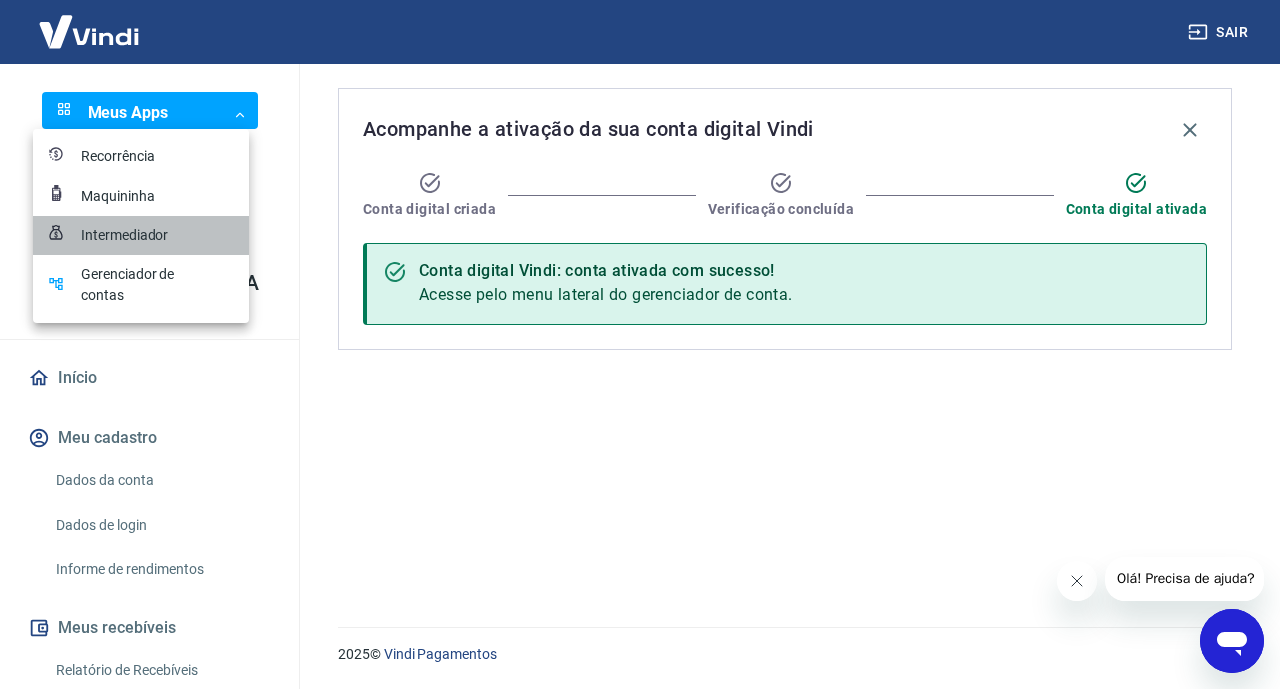click on "Intermediador" at bounding box center [131, 235] 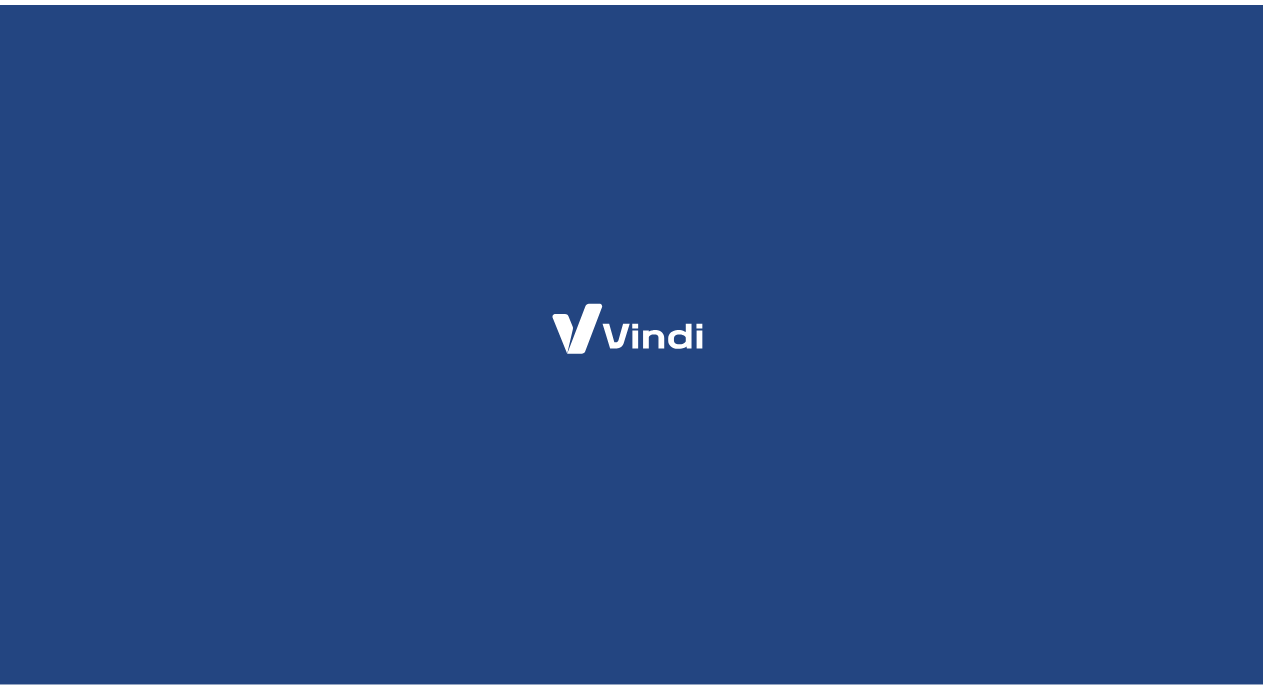 scroll, scrollTop: 0, scrollLeft: 0, axis: both 